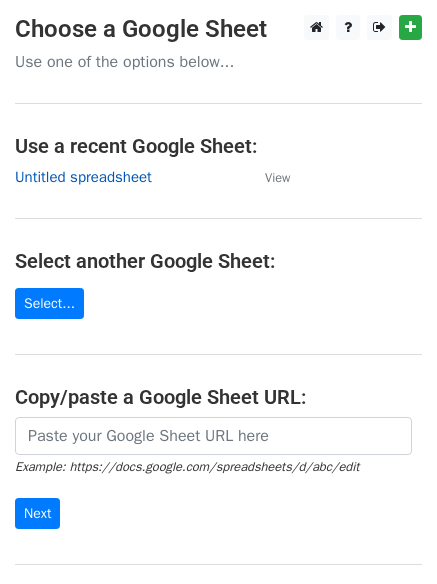 scroll, scrollTop: 0, scrollLeft: 0, axis: both 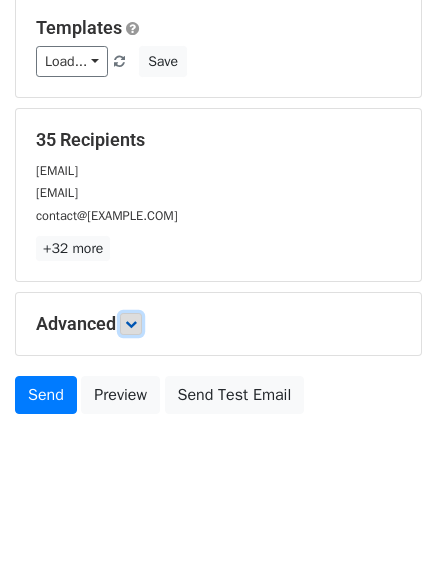 click at bounding box center [131, 324] 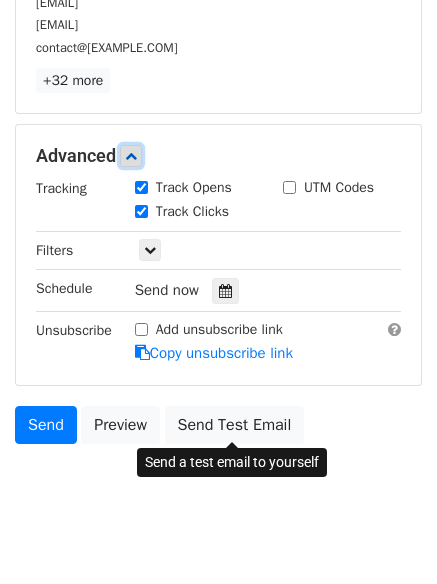 scroll, scrollTop: 373, scrollLeft: 0, axis: vertical 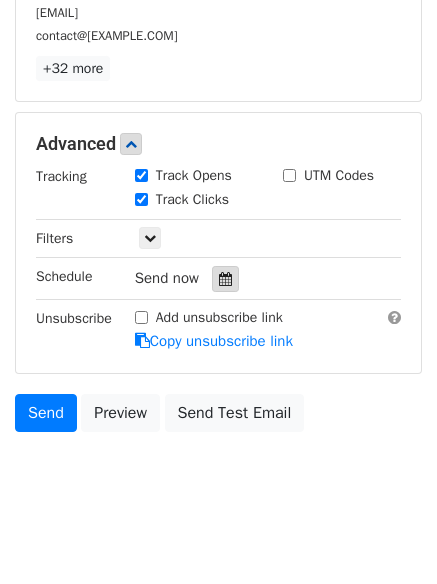 click at bounding box center [225, 279] 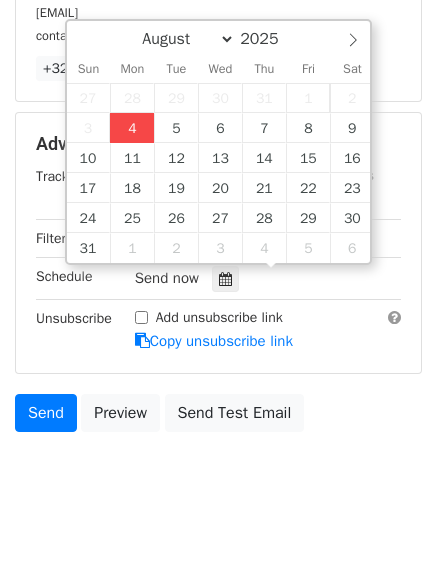 type on "2025-08-04 13:24" 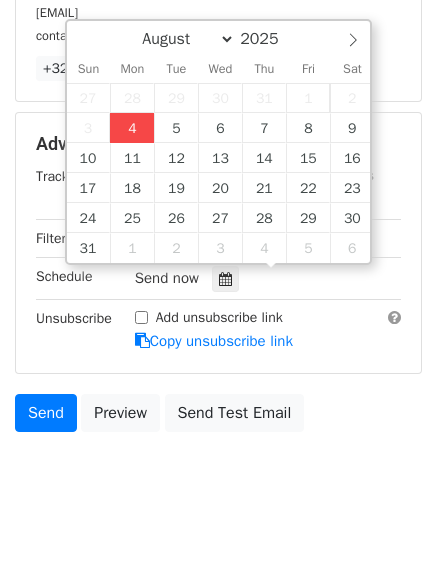 type on "01" 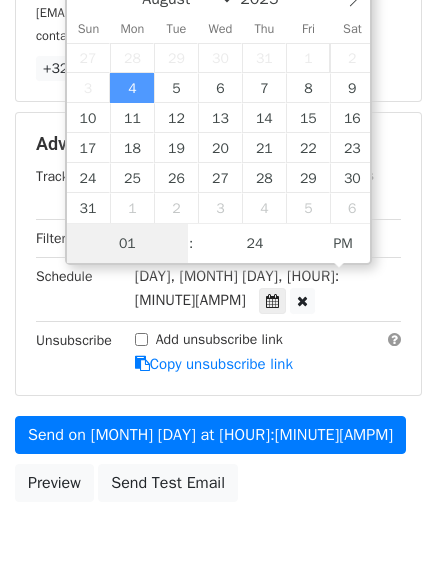 scroll, scrollTop: 1, scrollLeft: 0, axis: vertical 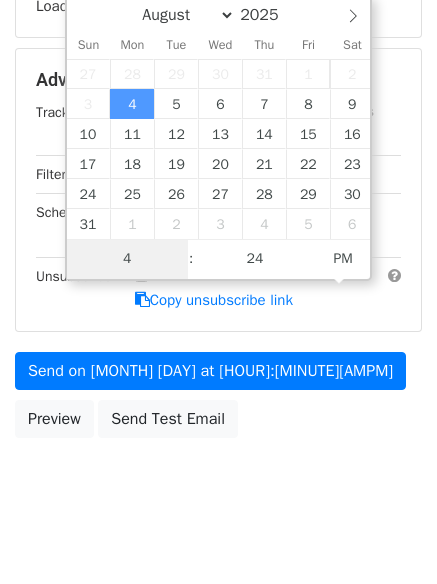 type on "4" 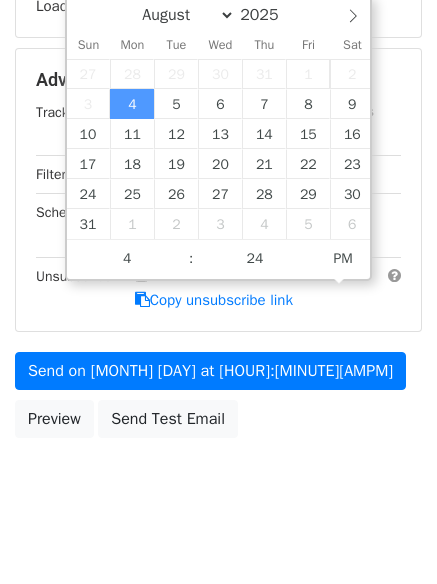 type on "2025-08-04 16:24" 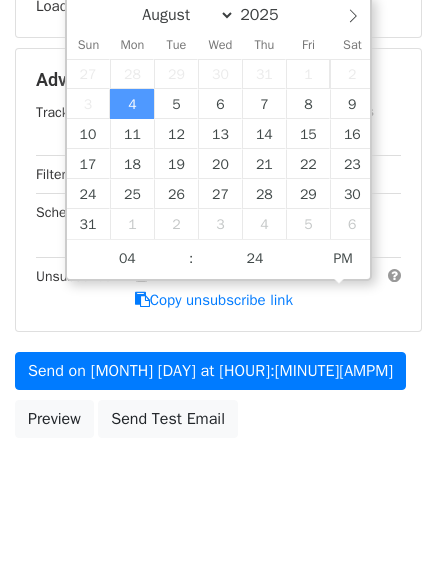 click on "New Campaign
Daily emails left: 50
Google Sheet:
Untitled spreadsheet
Variables
Copy/paste...
{{Column A}}
{{Column B}}
{{Column C}}
Email column
Column A
Column B
Column C
Templates
Load...
No templates saved
Save
Recipients Loading...
Advanced
Tracking
Track Opens
UTM Codes
Track Clicks
Filters
Only include spreadsheet rows that match the following filters:
Schedule
Mon, Aug 4, 1:24pm
2025-08-04 16:24
Unsubscribe
Add unsubscribe link
Copy unsubscribe link
Send on Aug 4 at 1:24pm
Preview
Send Test Email
August September October November December 2025
Sun Mon Tue Wed Thu Fri Sat
1" at bounding box center (218, 125) 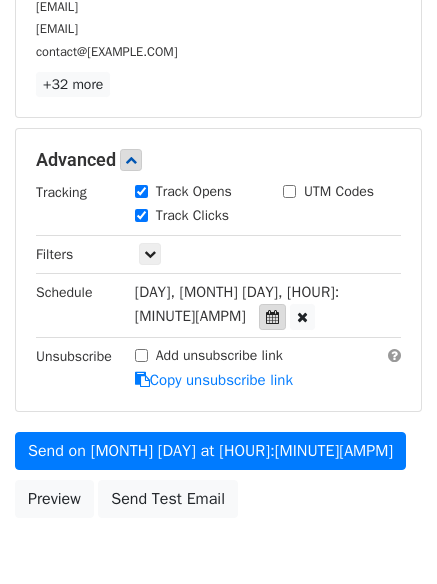 click at bounding box center (272, 317) 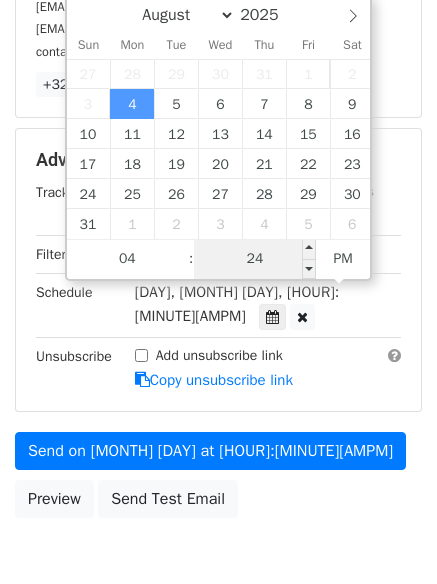 click on "24" at bounding box center (255, 259) 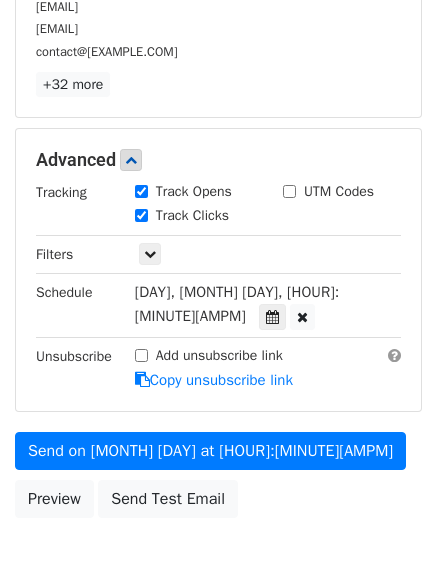 type on "2025-08-04 16:00" 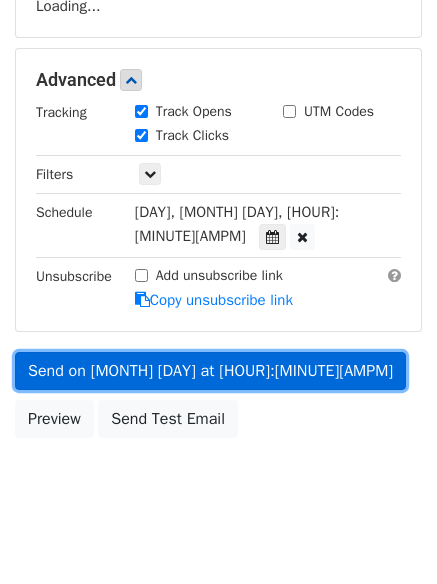 click on "Send on Aug 4 at 4:00pm" at bounding box center (210, 371) 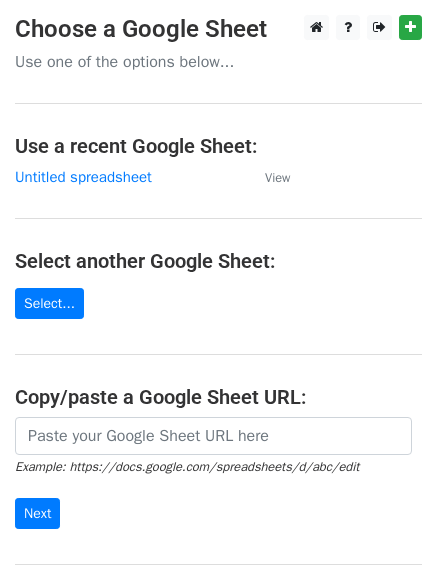 scroll, scrollTop: 0, scrollLeft: 0, axis: both 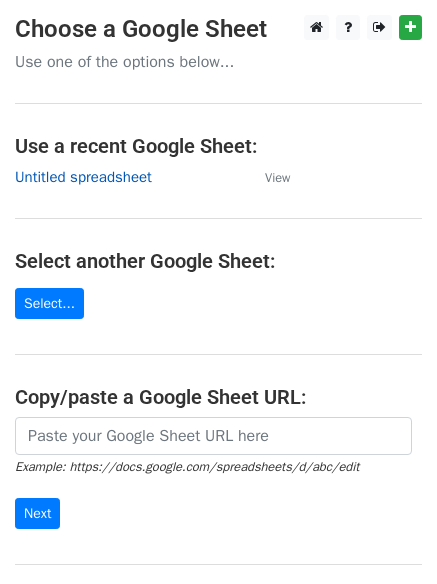 click on "Untitled spreadsheet" at bounding box center (83, 177) 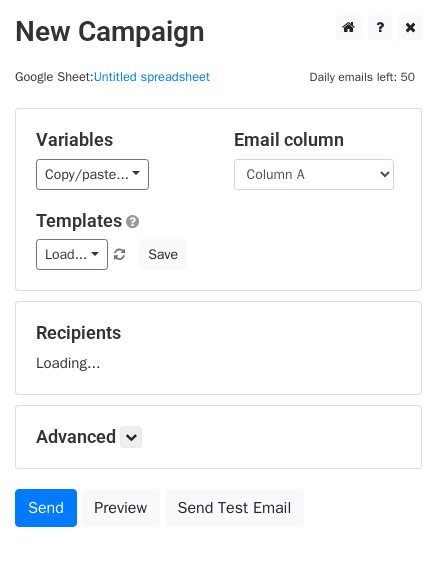 scroll, scrollTop: 0, scrollLeft: 0, axis: both 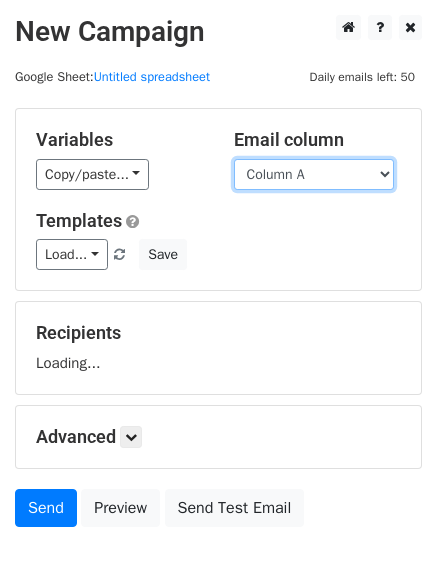 click on "Column A
Column B
Column C" at bounding box center [314, 174] 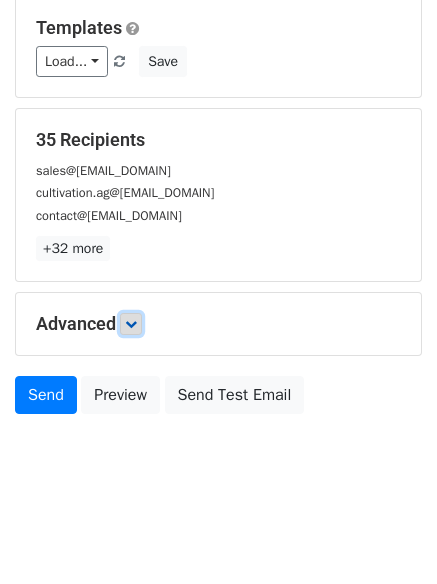 click at bounding box center (131, 324) 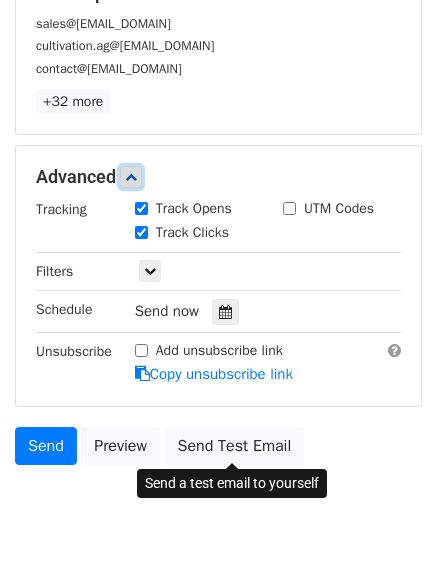 scroll, scrollTop: 348, scrollLeft: 0, axis: vertical 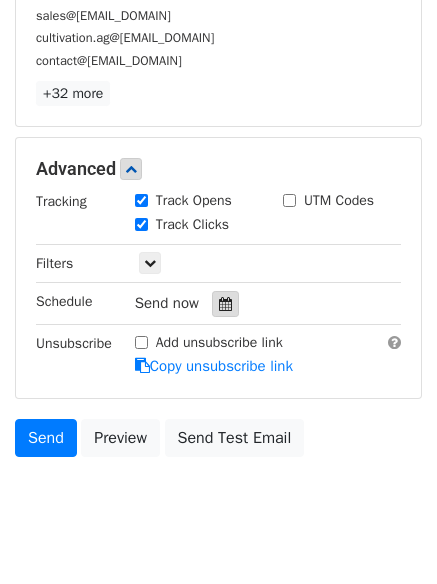 click at bounding box center [225, 304] 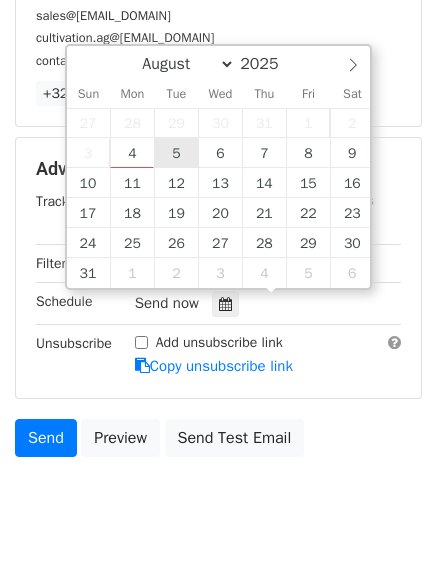 type on "2025-08-05 12:00" 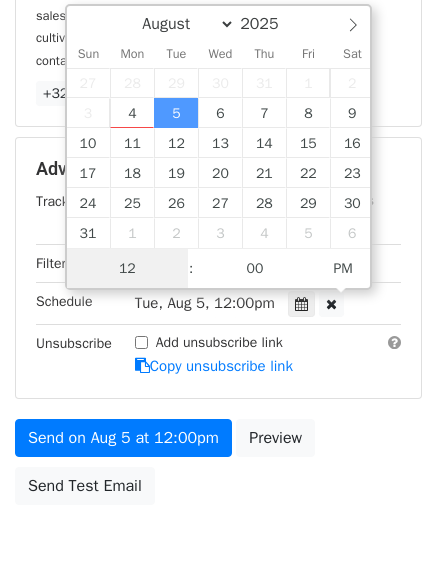 scroll, scrollTop: 1, scrollLeft: 0, axis: vertical 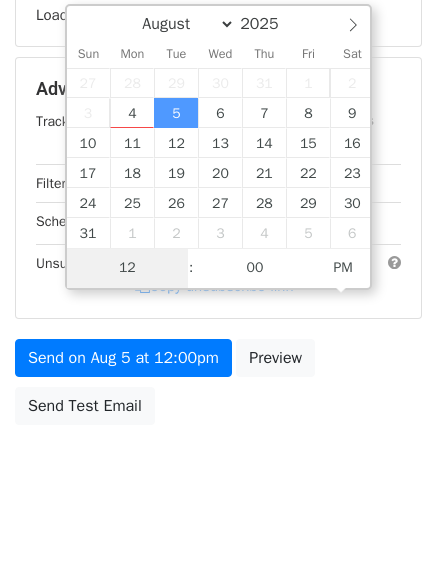 type on "5" 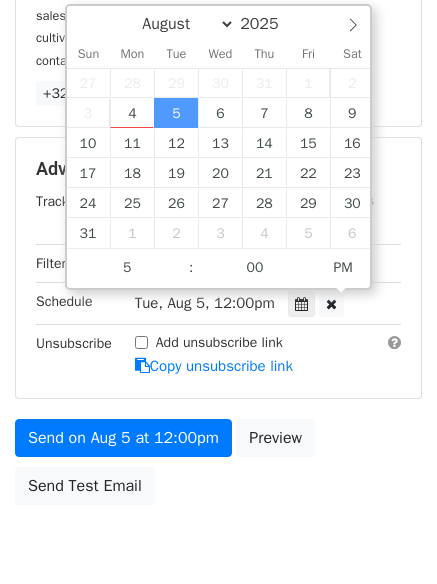 type on "2025-08-05 17:00" 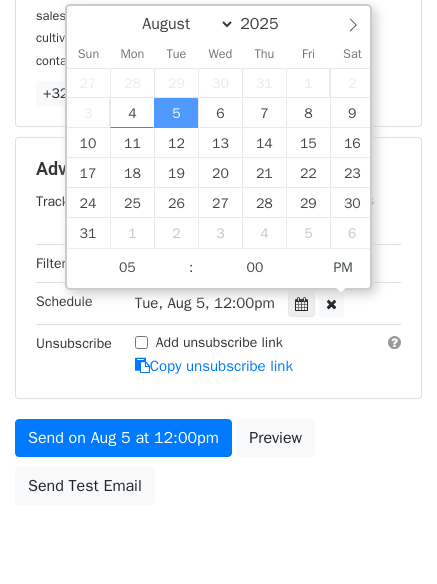 click on "Send on Aug 5 at 12:00pm
Preview
Send Test Email" at bounding box center [218, 467] 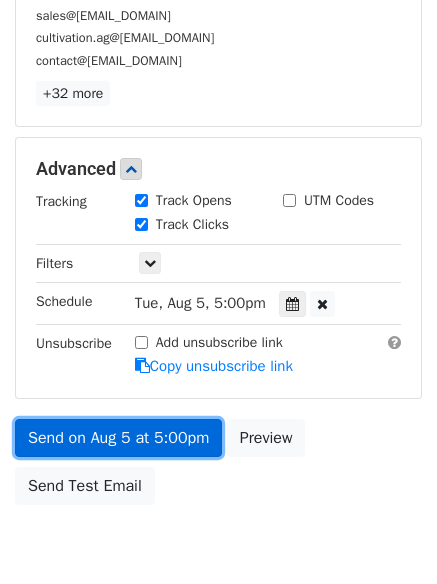 click on "Send on Aug 5 at 5:00pm" at bounding box center (118, 438) 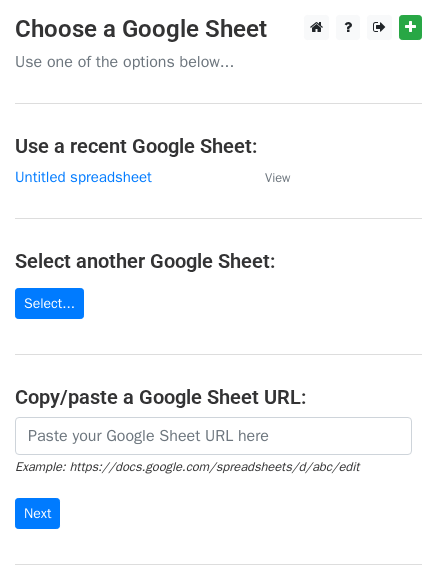 scroll, scrollTop: 0, scrollLeft: 0, axis: both 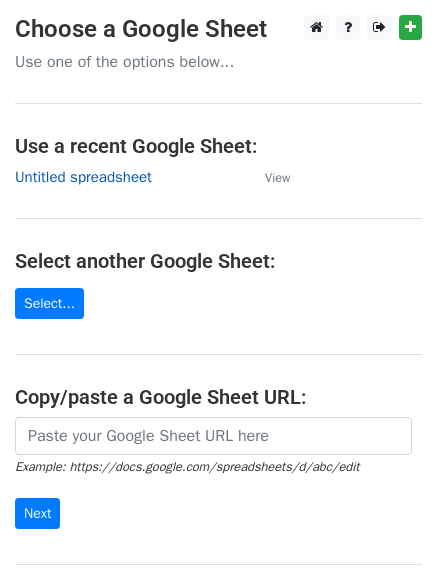 click on "Untitled spreadsheet" at bounding box center [83, 177] 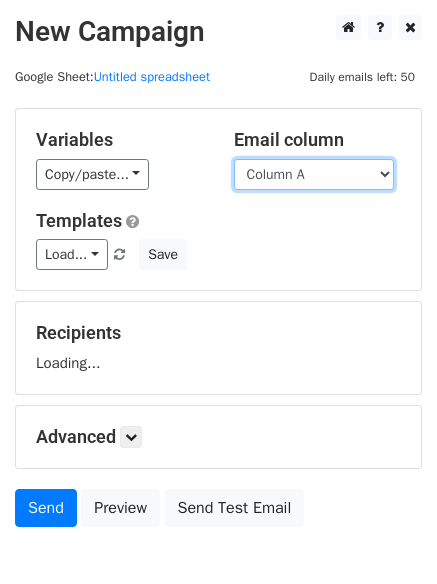 scroll, scrollTop: 0, scrollLeft: 0, axis: both 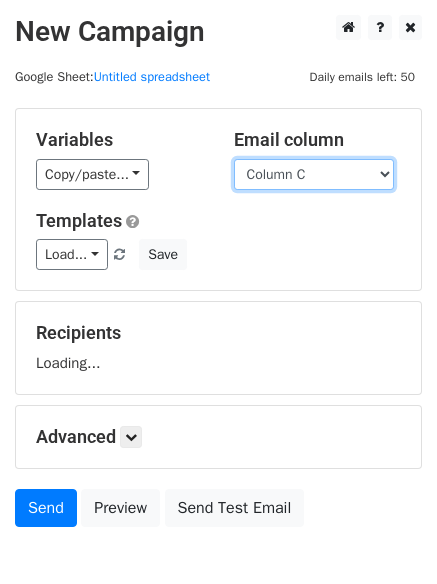 click on "Column A
Column B
Column C" at bounding box center [314, 174] 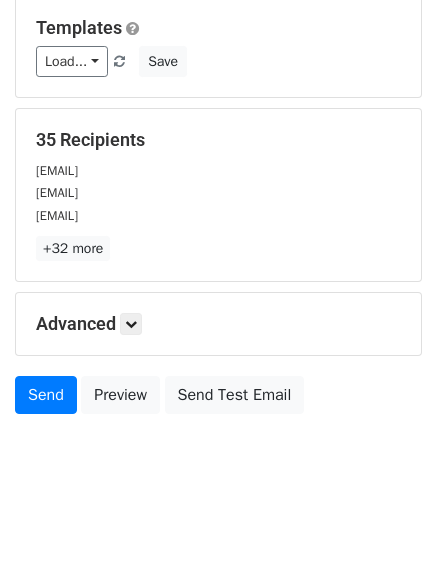scroll, scrollTop: 113, scrollLeft: 0, axis: vertical 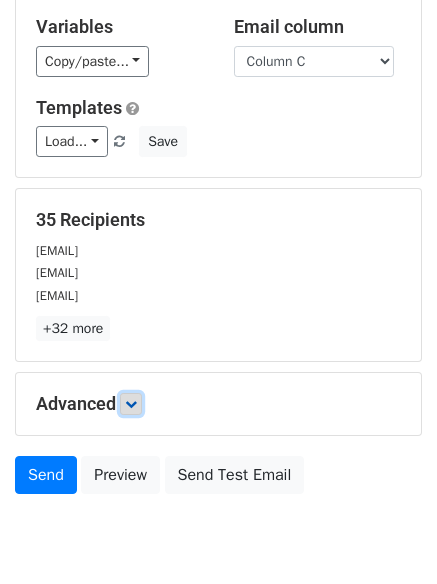 click at bounding box center [131, 404] 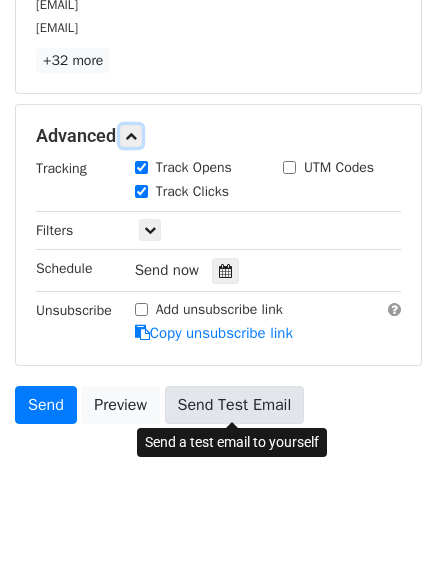 scroll, scrollTop: 387, scrollLeft: 0, axis: vertical 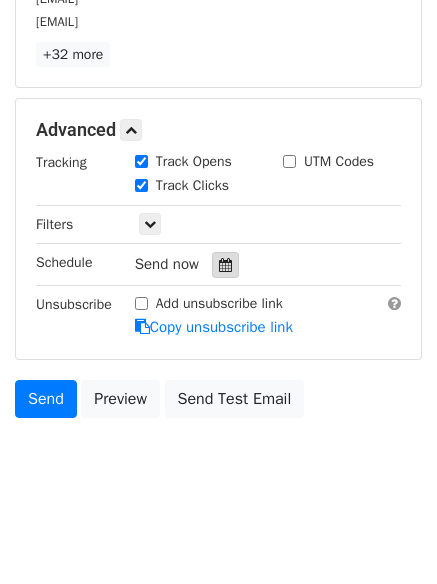 click at bounding box center (225, 265) 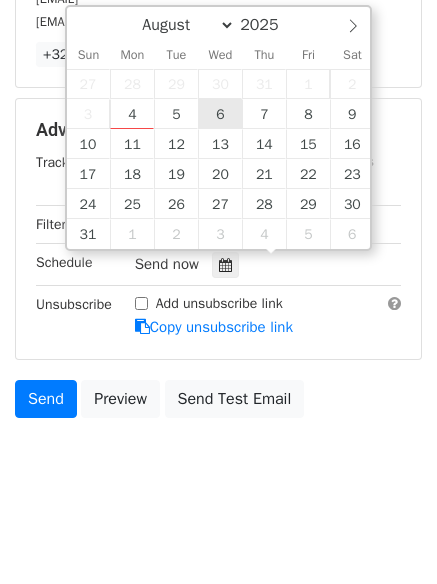 type on "2025-08-06 12:00" 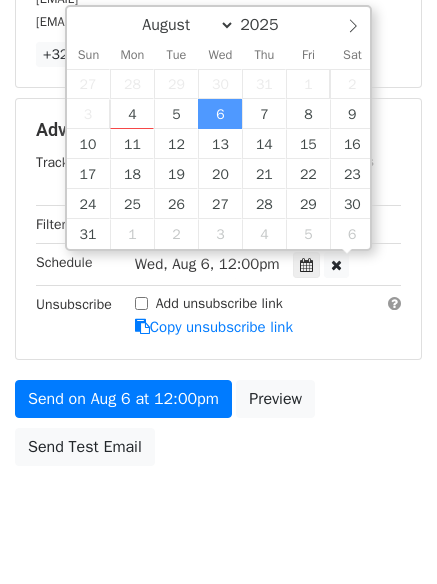 scroll, scrollTop: 1, scrollLeft: 0, axis: vertical 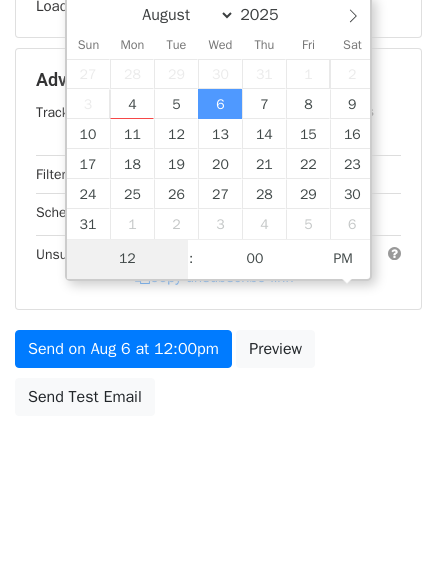 type on "6" 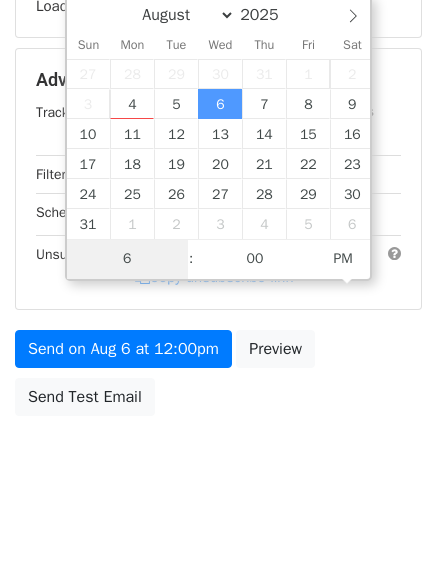 scroll, scrollTop: 387, scrollLeft: 0, axis: vertical 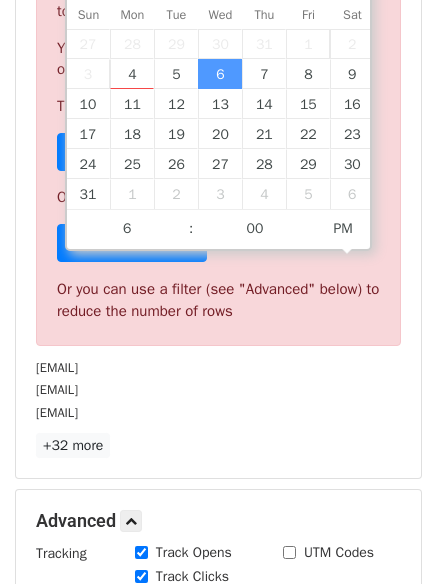 type on "2025-08-06 18:00" 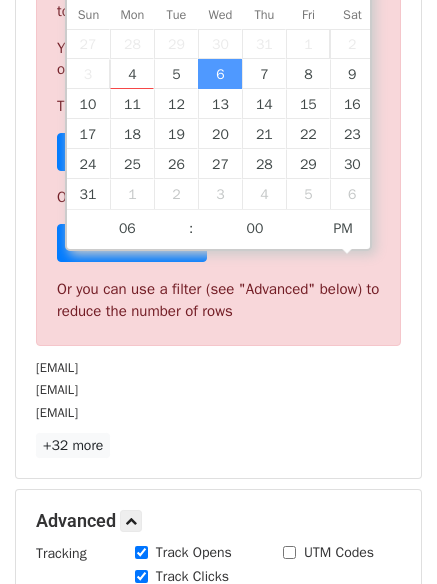 click on "35 Recipients
Sorry, you don't have enough daily email credits to send these emails.
Your current plan supports a daily maximum of  50 emails .
To send these emails, you can either:
Choose a Google Sheet with fewer rows
Or
Sign up for a plan
Or you can use a filter (see "Advanced" below) to reduce the number of rows
info@shelter-dome.com
sales@fashable.in
sales@carfinancetoday.co.uk
+32 more
35 Recipients
×
info@shelter-dome.com
sales@fashable.in
sales@carfinancetoday.co.uk
executive@jumboty.com
admin@suficia.com
info@jpfloorcare.com
info@clubhippocrate.ca
hello@mindtastik.com
office@skyright.com
info@vistaplasteringmelbourne.com.au
estimates@vistaplasteringmelbourne.com.au
sales@goldurban.com
info@bestexteriorsinc.com
chimneyprofessionalsinc@gmail.com
contact@channelcontractors.com
support@topuniquehair.com" at bounding box center [218, 196] 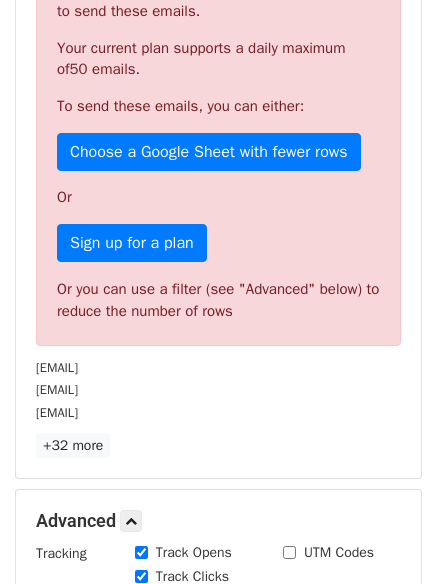 scroll, scrollTop: 357, scrollLeft: 0, axis: vertical 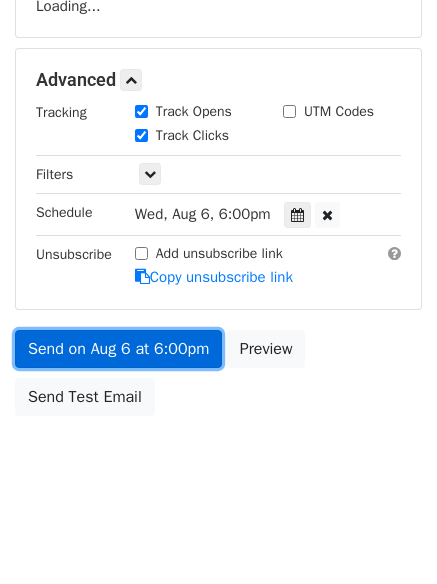 click on "Send on Aug 6 at 6:00pm" at bounding box center (118, 349) 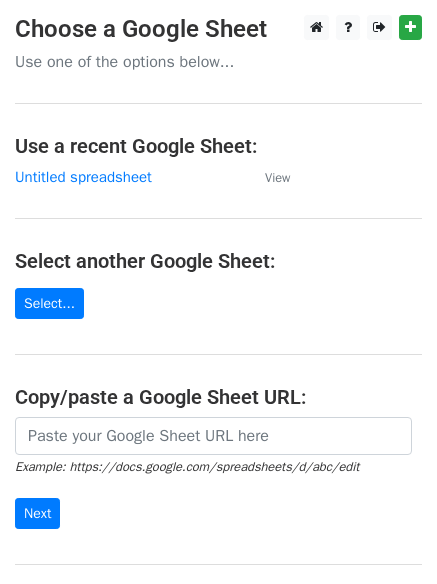 scroll, scrollTop: 0, scrollLeft: 0, axis: both 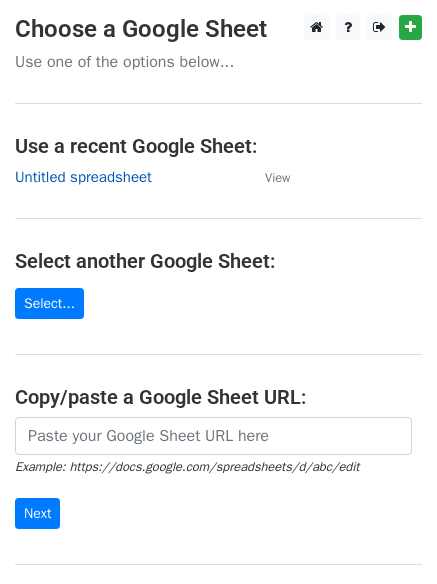 click on "Untitled spreadsheet" at bounding box center (83, 177) 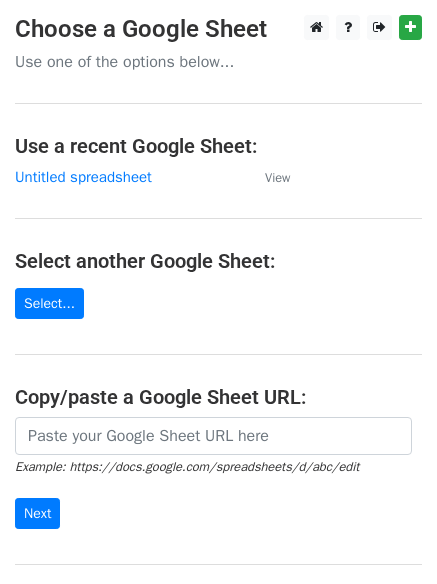 scroll, scrollTop: 53, scrollLeft: 0, axis: vertical 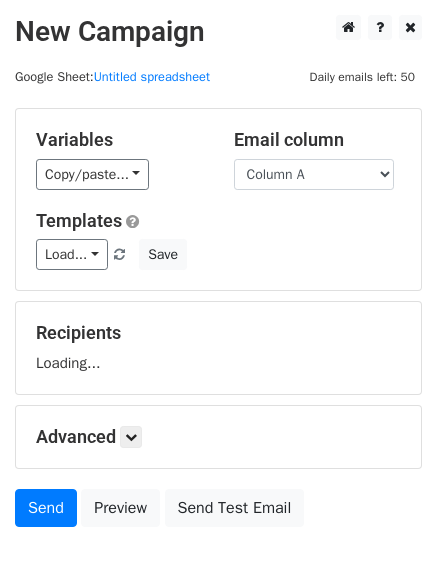 click on "Advanced
Tracking
Track Opens
UTM Codes
Track Clicks
Filters
Only include spreadsheet rows that match the following filters:
Schedule
Send now
Unsubscribe
Add unsubscribe link
Copy unsubscribe link" at bounding box center [218, 437] 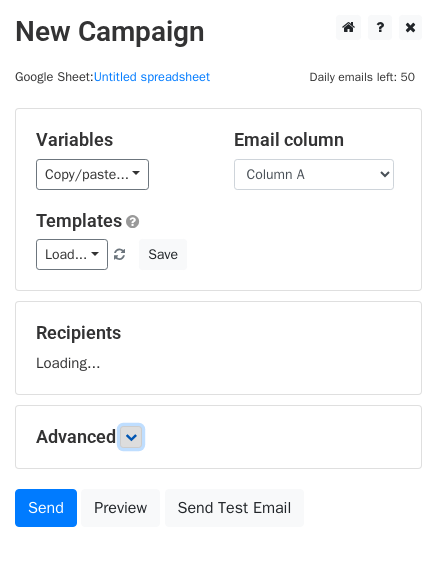 click on "Variables
Copy/paste...
{{Column A}}
{{Column B}}
{{Column C}}
Email column
Column A
Column B
Column C
Templates
Load...
No templates saved
Save
Recipients Loading...
Advanced
Tracking
Track Opens
UTM Codes
Track Clicks
Filters
Only include spreadsheet rows that match the following filters:
Schedule
Send now
Unsubscribe
Add unsubscribe link
Copy unsubscribe link
Send
Preview
Send Test Email" at bounding box center (218, 322) 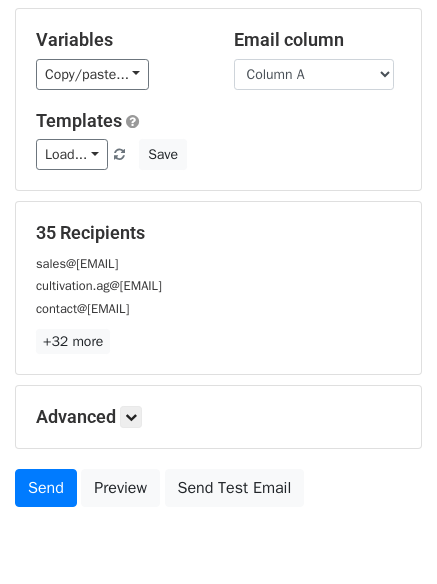 scroll, scrollTop: 193, scrollLeft: 0, axis: vertical 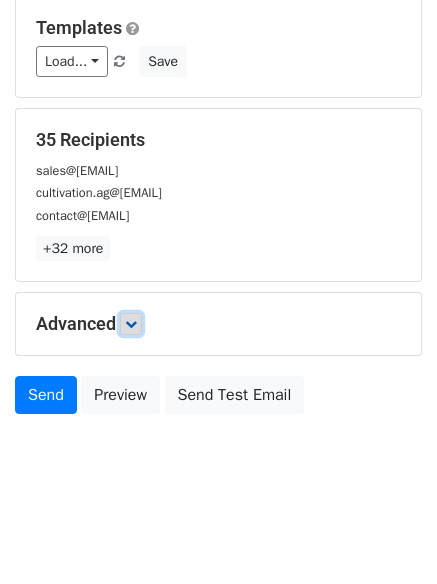 click at bounding box center (131, 324) 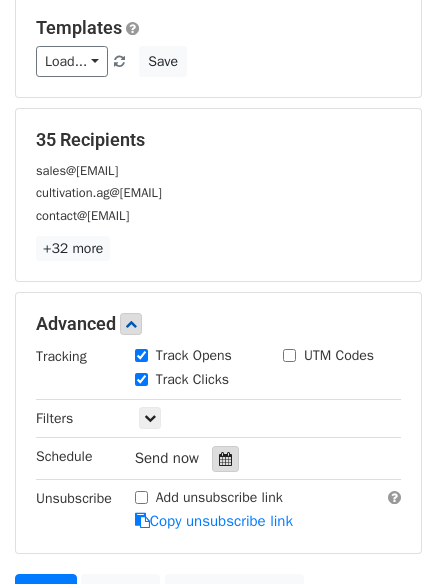 click at bounding box center [225, 459] 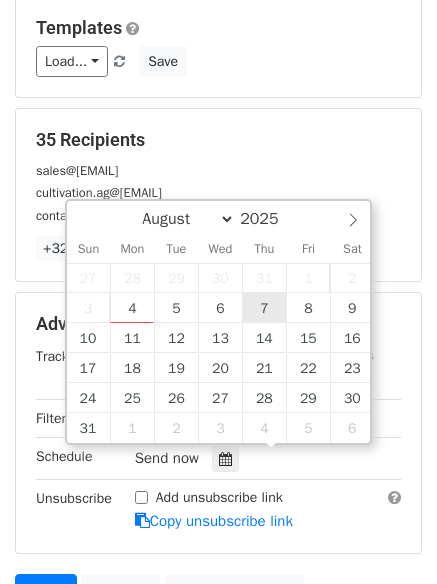 type on "[DATE] [TIME]" 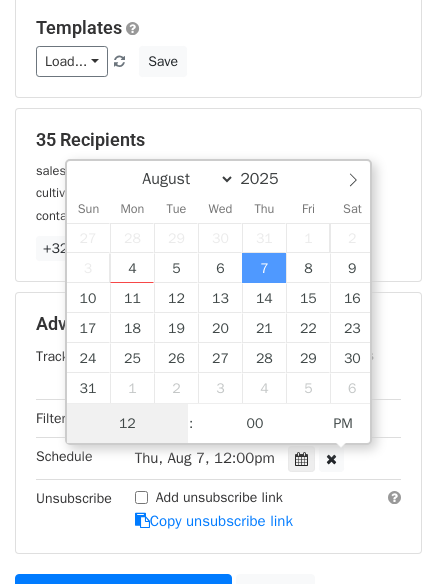 scroll, scrollTop: 1, scrollLeft: 0, axis: vertical 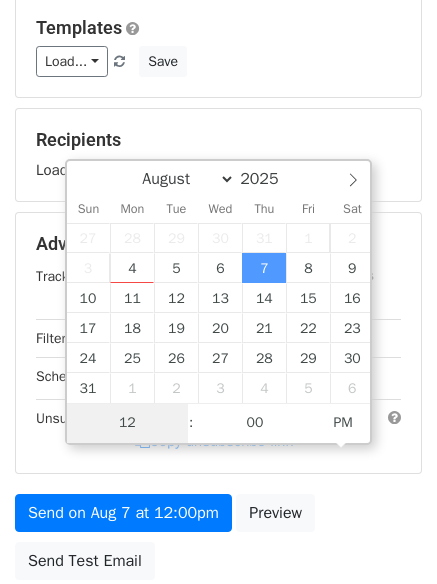 type on "7" 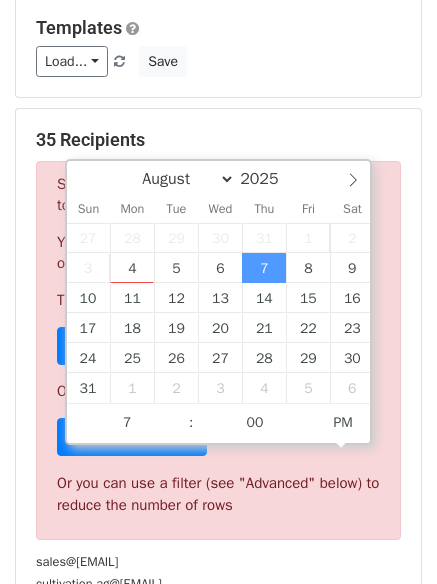 type on "2025-08-07 19:00" 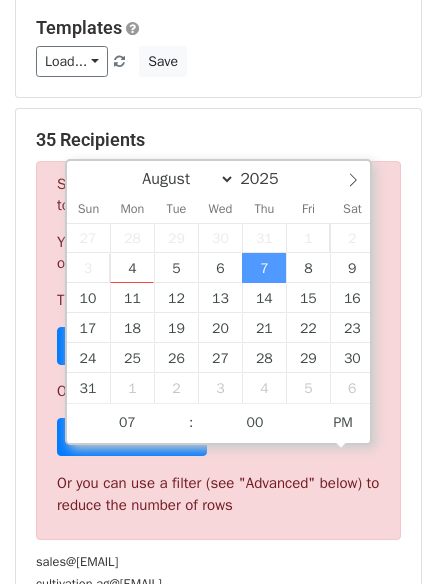 click on "35 Recipients
Sorry, you don't have enough daily email credits to send these emails.
Your current plan supports a daily maximum of  50 emails .
To send these emails, you can either:
Choose a Google Sheet with fewer rows
Or
Sign up for a plan
Or you can use a filter (see "Advanced" below) to reduce the number of rows
sales@steelgram.co.uk
cultivation.ag@gmail.com
contact@kornerstoneroofing.com
+32 more
35 Recipients
×
sales@steelgram.co.uk
cultivation.ag@gmail.com
contact@kornerstoneroofing.com
info@rentalscar.com.au
bstrocko@bradley.build
alana@bradley.build
peter@bradley.build
deborah@bradley.build
christian@bradley.build
matt@ernstlandscaping.com
vandjjunkremoval@gmail.com
support@vsorts.com
sean.ku@michrose.com
info@nordicfloors.de
job@truerevivexpert.nz
info@luxurylivingmarbella.com
studio@originalweddings.com" at bounding box center [218, 390] 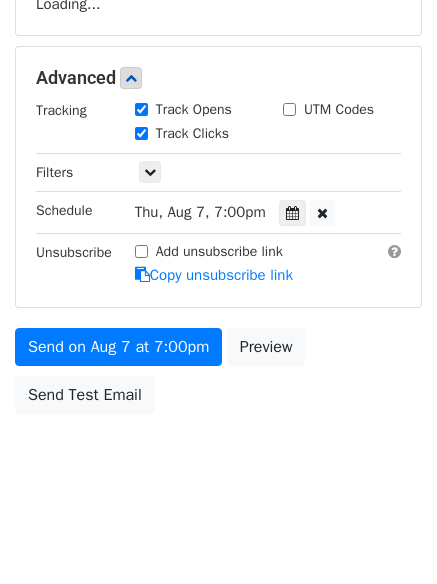 scroll, scrollTop: 357, scrollLeft: 0, axis: vertical 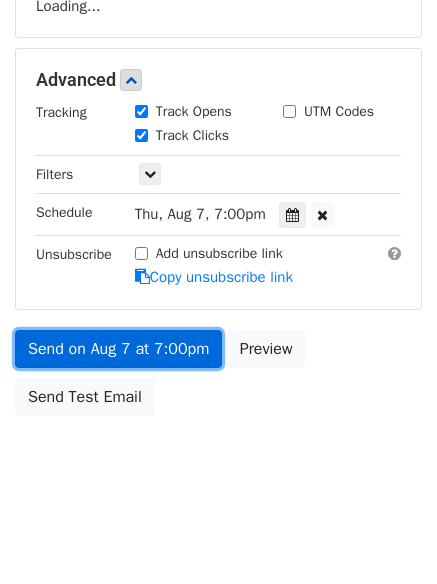 click on "Send on Aug 7 at 7:00pm" at bounding box center (118, 349) 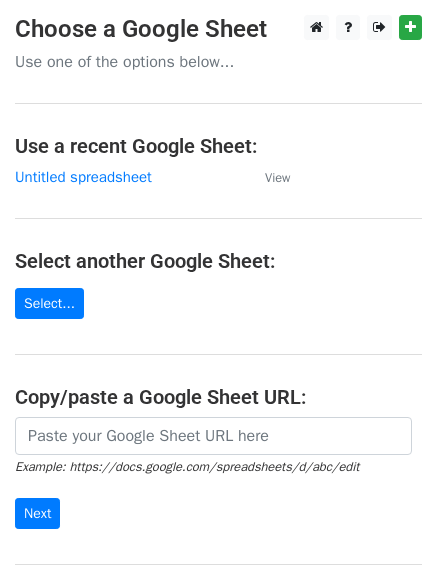 scroll, scrollTop: 0, scrollLeft: 0, axis: both 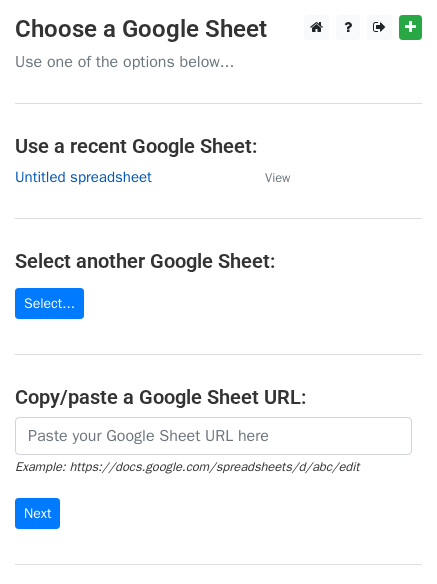 click on "Untitled spreadsheet" at bounding box center [83, 177] 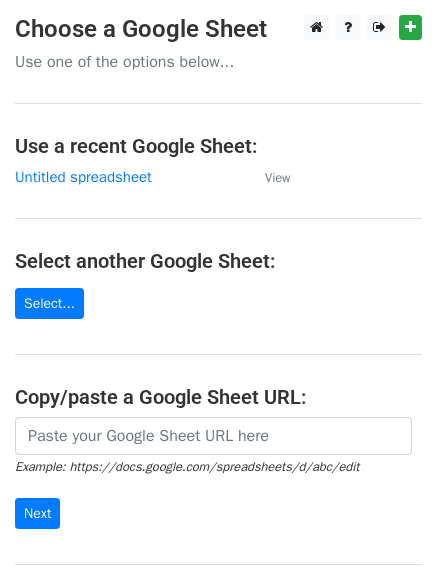 click on "Choose a Google Sheet
Use one of the options below...
Use a recent Google Sheet:
Untitled spreadsheet
View
Select another Google Sheet:
Select...
Copy/paste a Google Sheet URL:
Example:
https://docs.google.com/spreadsheets/d/abc/edit
Next
Google Sheets
Need help?
Help
×
Why do I need to copy/paste a Google Sheet URL?
Normally, MergeMail would show you a list of your Google Sheets to choose from, but because you didn't allow MergeMail access to your Google Drive, it cannot show you a list of your Google Sheets. You can read more about permissions in our  support pages .
If you'd like to see a list of your Google Sheets, you'll need to  sign out of MergeMail  and then sign back in and allow access to your Google Drive.
Are your recipients in a CSV or Excel file?
Import your CSV or Excel file into a Google Sheet  then try again.
Need help with something else?
," at bounding box center (218, 325) 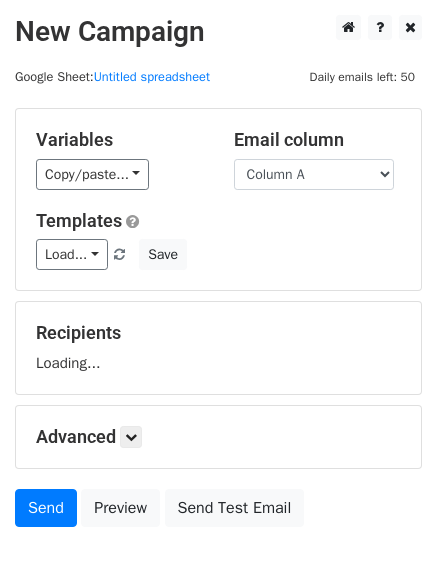 scroll, scrollTop: 0, scrollLeft: 0, axis: both 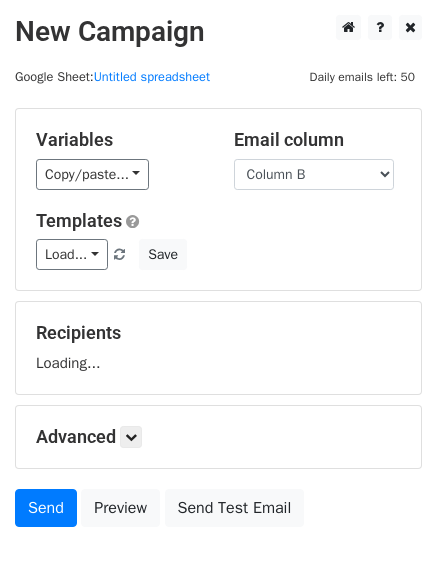 click on "Column A
Column B
Column C" at bounding box center (314, 174) 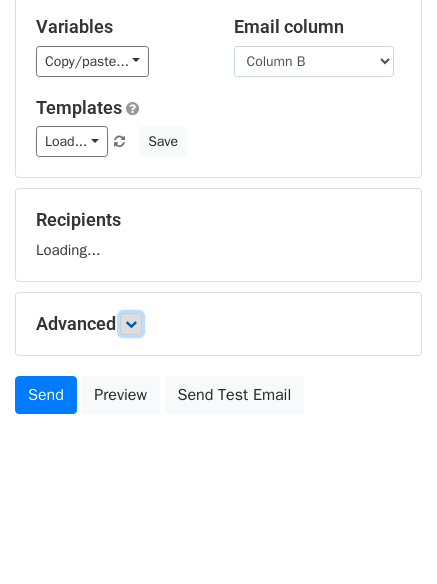 click at bounding box center [131, 324] 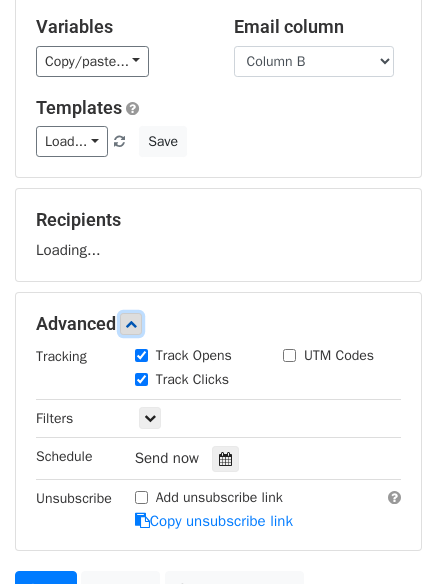 scroll, scrollTop: 279, scrollLeft: 0, axis: vertical 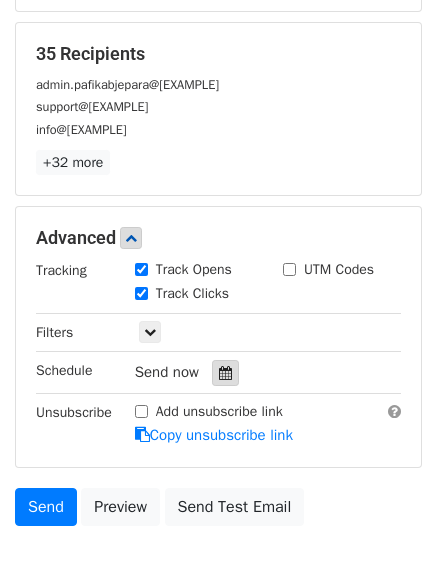click at bounding box center (225, 373) 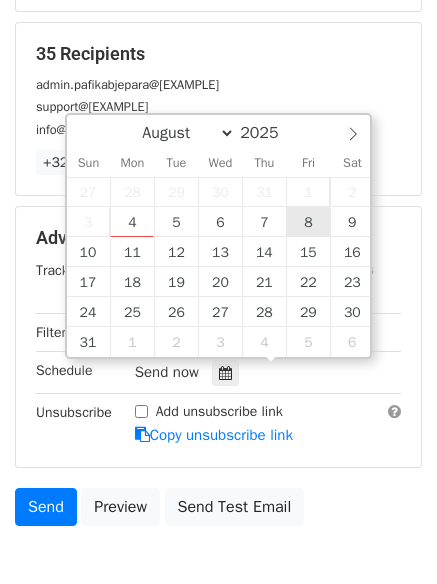 type on "2025-08-08 12:00" 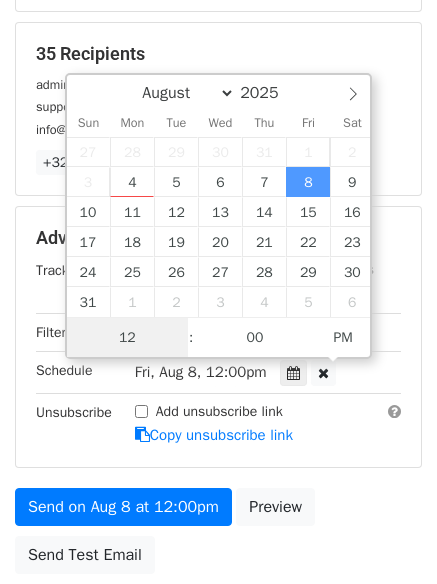 scroll, scrollTop: 1, scrollLeft: 0, axis: vertical 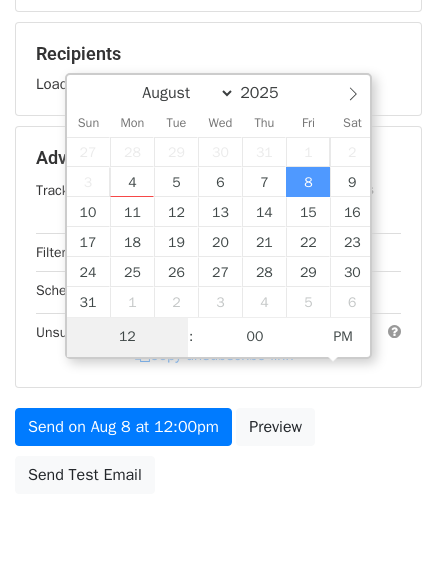 type on "8" 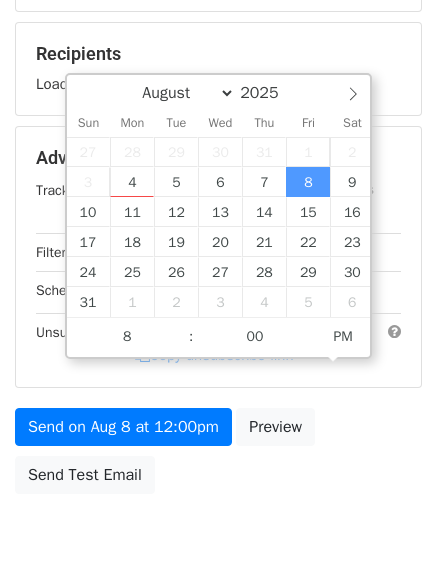 type on "2025-08-08 20:00" 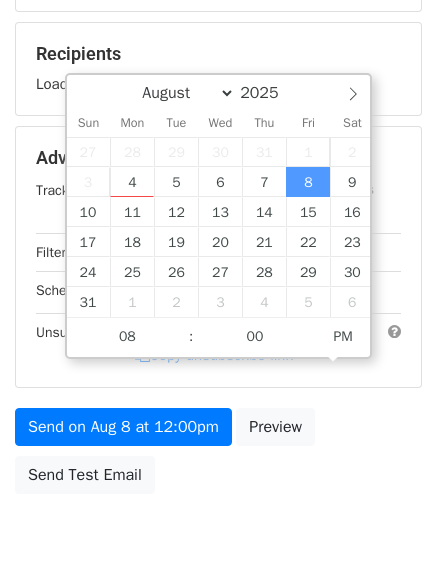 click on "New Campaign
Daily emails left: 50
Google Sheet:
Untitled spreadsheet
Variables
Copy/paste...
{{Column A}}
{{Column B}}
{{Column C}}
Email column
Column A
Column B
Column C
Templates
Load...
No templates saved
Save
Recipients Loading...
Advanced
Tracking
Track Opens
UTM Codes
Track Clicks
Filters
Only include spreadsheet rows that match the following filters:
Schedule
Fri, Aug 8, 12:00pm
2025-08-08 20:00
Unsubscribe
Add unsubscribe link
Copy unsubscribe link
Send on Aug 8 at 12:00pm
Preview
Send Test Email
August September October November December 2025
Sun Mon Tue Wed Thu Fri Sat
1" at bounding box center [218, 160] 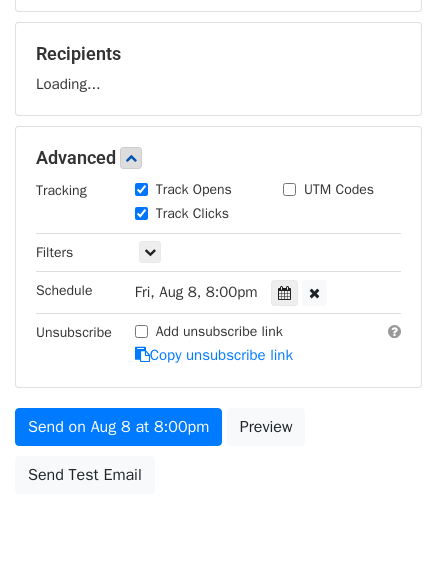 scroll, scrollTop: 357, scrollLeft: 0, axis: vertical 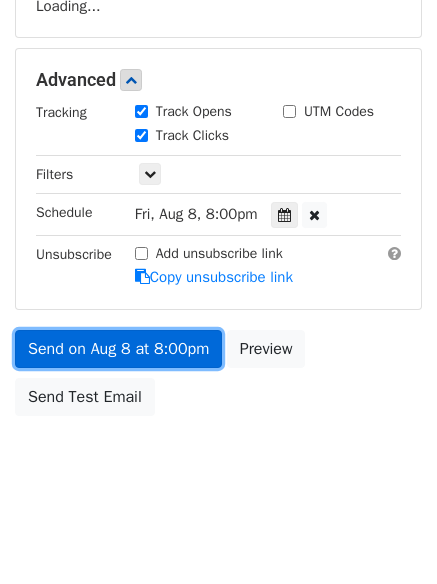 click on "Send on Aug 8 at 8:00pm" at bounding box center [118, 349] 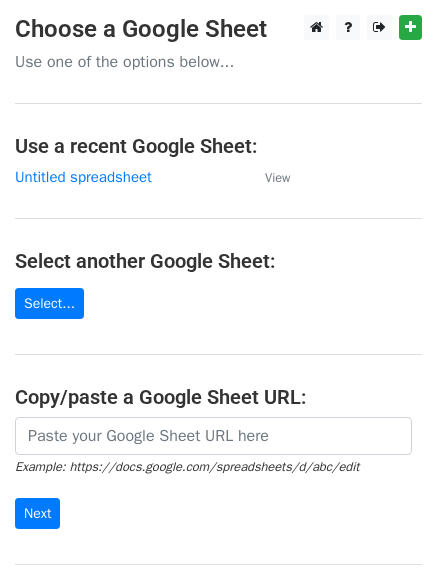 scroll, scrollTop: 0, scrollLeft: 0, axis: both 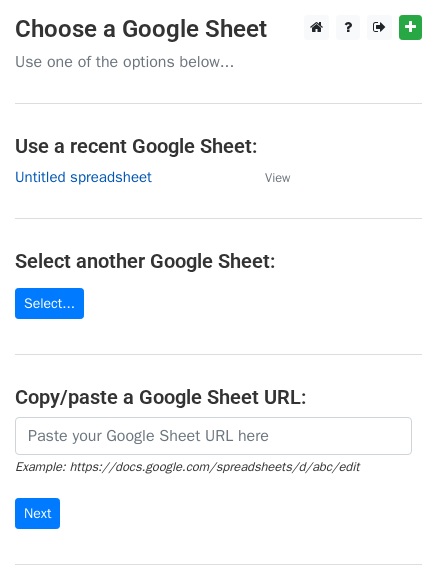 click on "Untitled spreadsheet" at bounding box center [83, 177] 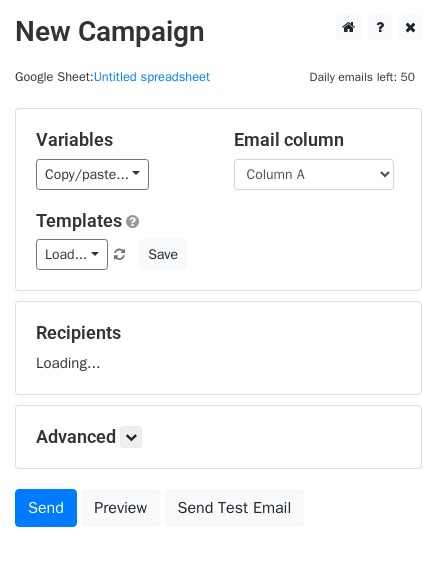 scroll, scrollTop: 0, scrollLeft: 0, axis: both 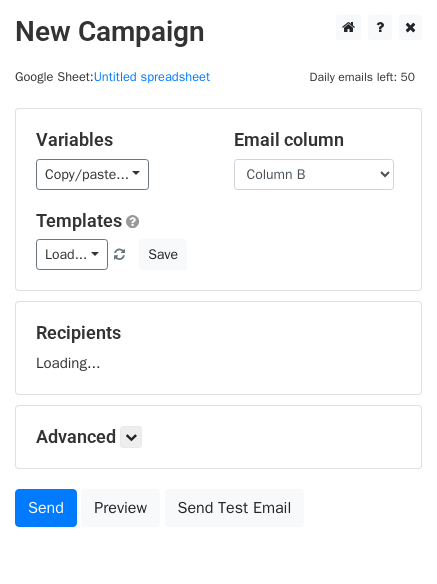 click on "Column A
Column B
Column C" at bounding box center (314, 174) 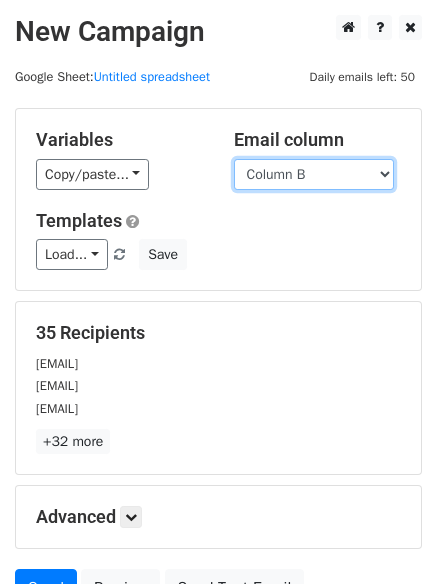 drag, startPoint x: 317, startPoint y: 175, endPoint x: 317, endPoint y: 188, distance: 13 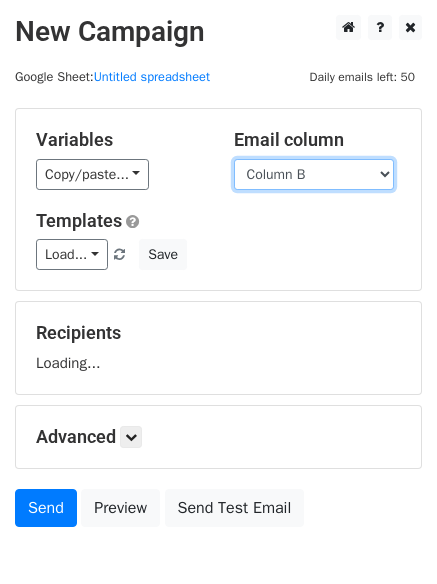 drag, startPoint x: 317, startPoint y: 175, endPoint x: 317, endPoint y: 189, distance: 14 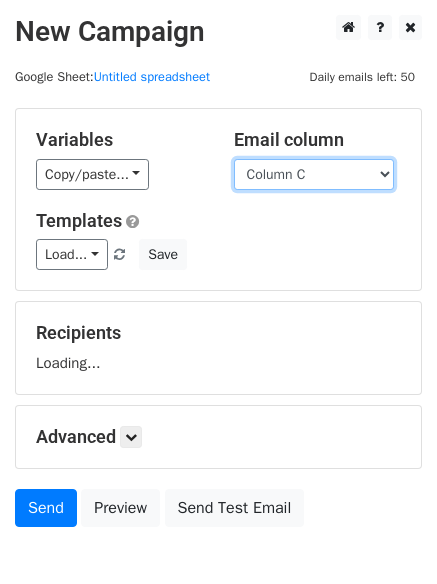 click on "Column A
Column B
Column C" at bounding box center [314, 174] 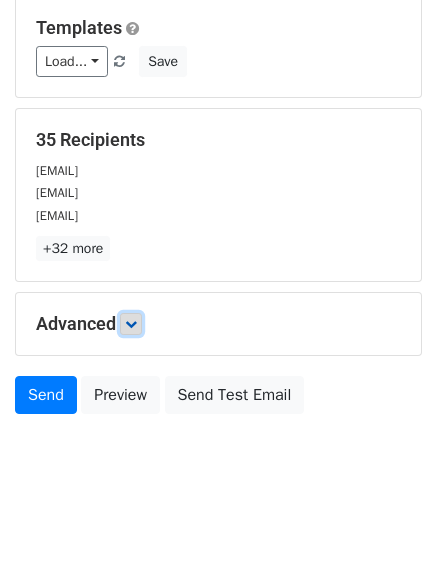 click at bounding box center [131, 324] 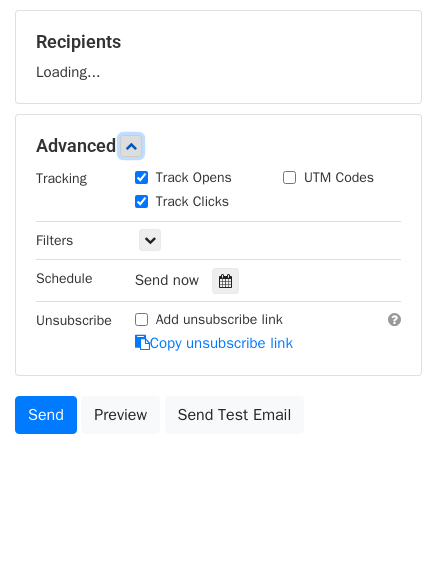 scroll, scrollTop: 298, scrollLeft: 0, axis: vertical 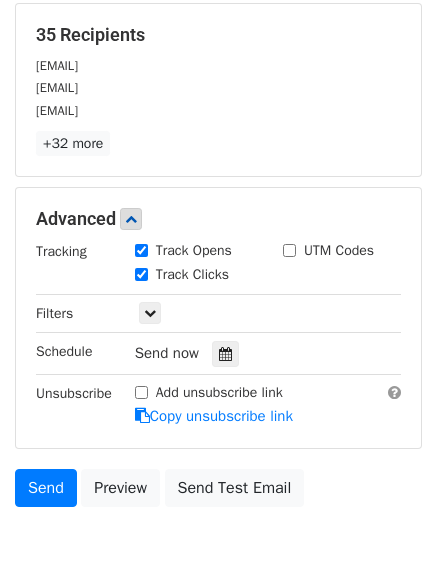 click on "Track Clicks" at bounding box center (194, 276) 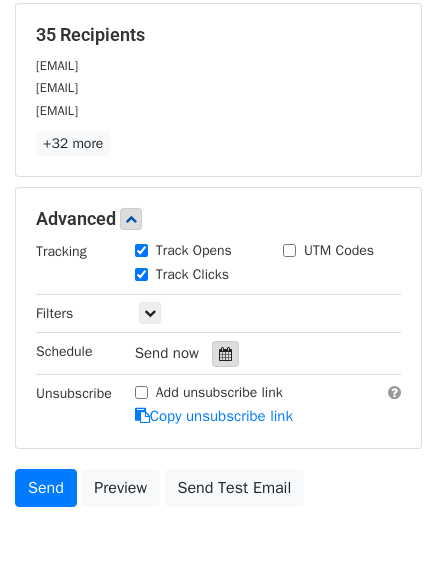 click at bounding box center [225, 354] 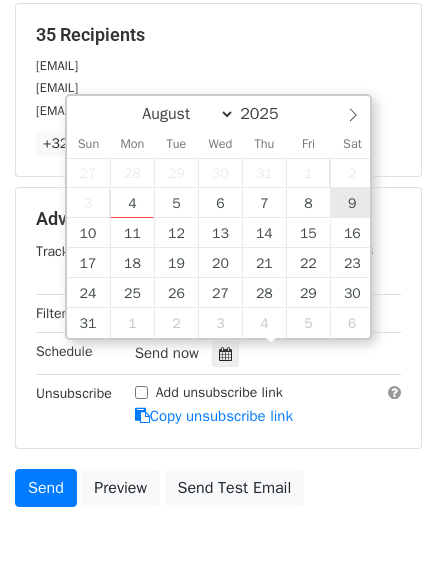 type on "2025-08-09 12:00" 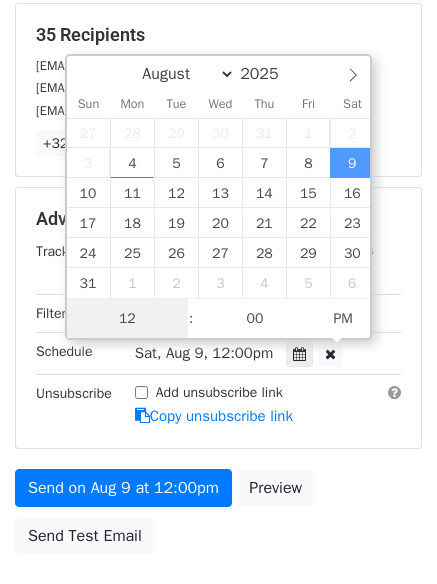 scroll, scrollTop: 1, scrollLeft: 0, axis: vertical 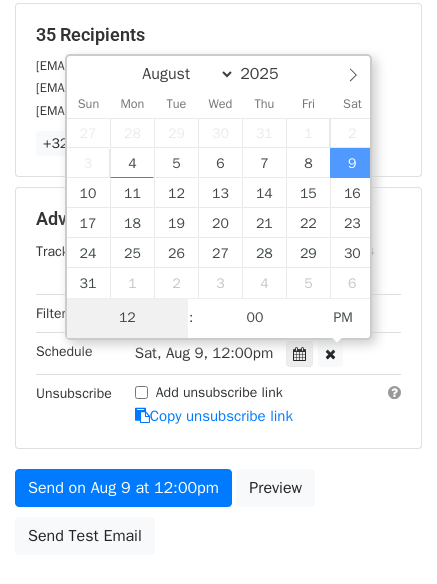 type on "9" 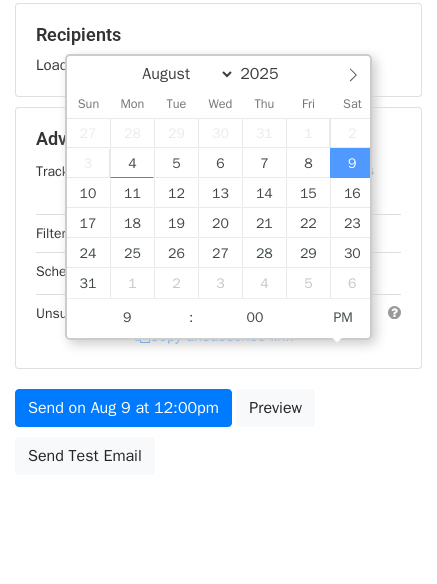 type on "2025-08-09 21:00" 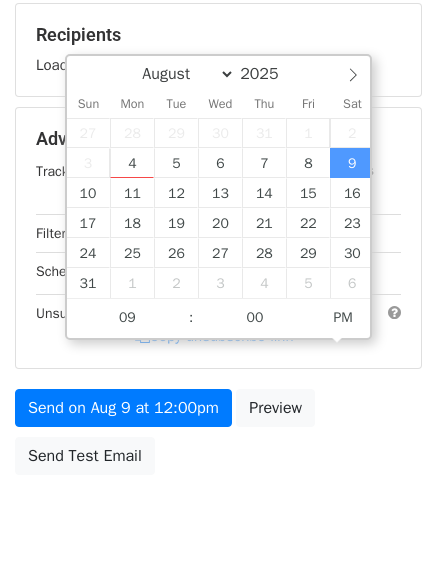 click on "New Campaign
Daily emails left: 50
Google Sheet:
Untitled spreadsheet
Variables
Copy/paste...
{{Column A}}
{{Column B}}
{{Column C}}
Email column
Column A
Column B
Column C
Templates
Load...
No templates saved
Save
Recipients Loading...
Advanced
Tracking
Track Opens
UTM Codes
Track Clicks
Filters
Only include spreadsheet rows that match the following filters:
Schedule
Sat, Aug 9, 12:00pm
2025-08-09 21:00
Unsubscribe
Add unsubscribe link
Copy unsubscribe link
Send on Aug 9 at 12:00pm
Preview
Send Test Email
August September October November December 2025
Sun Mon Tue Wed Thu Fri Sat
1" at bounding box center [218, 141] 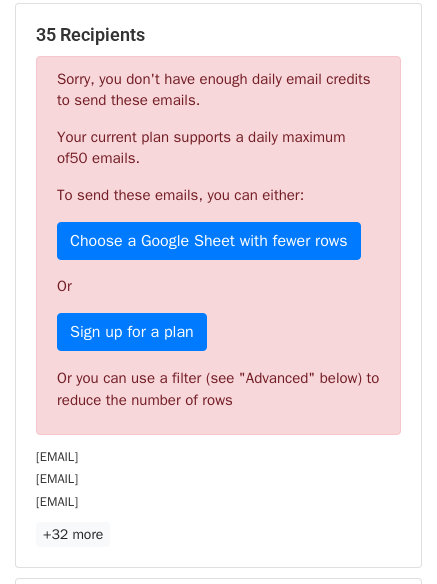 scroll, scrollTop: 357, scrollLeft: 0, axis: vertical 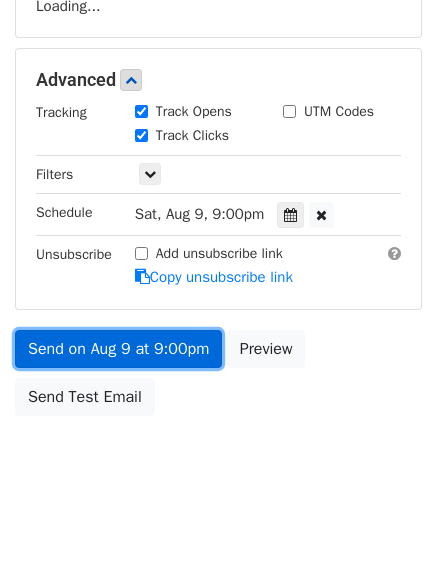 click on "Send on Aug 9 at 9:00pm" at bounding box center [118, 349] 